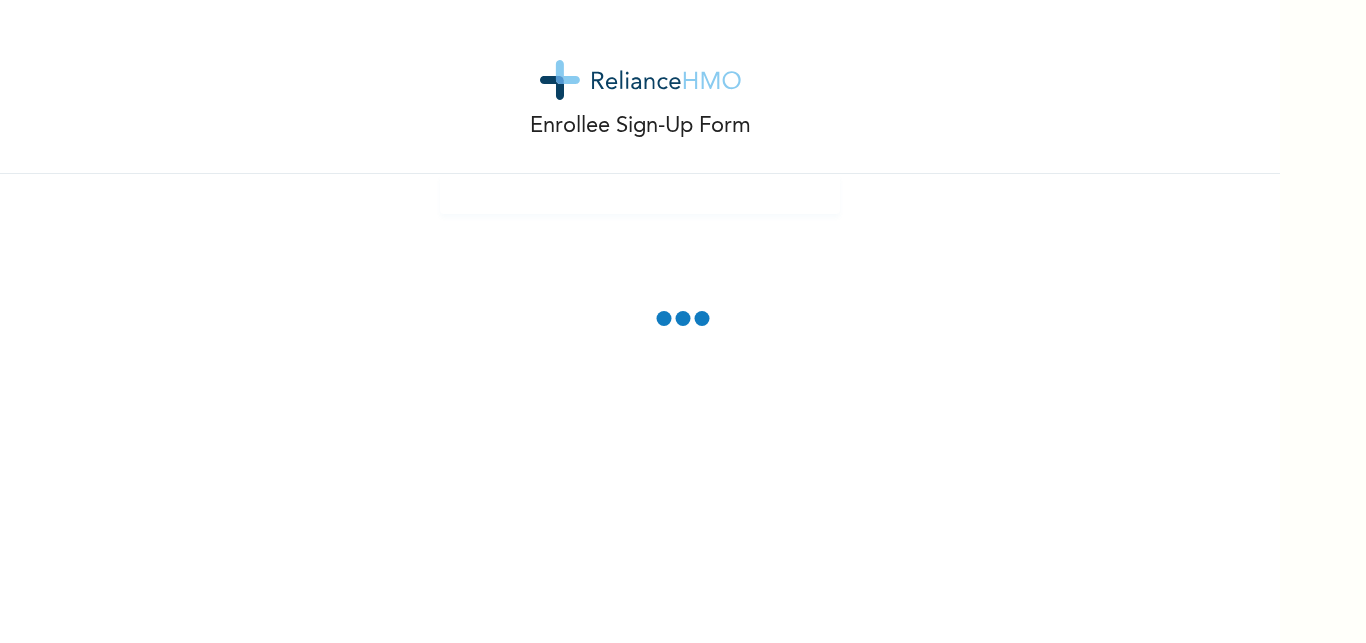 scroll, scrollTop: 0, scrollLeft: 0, axis: both 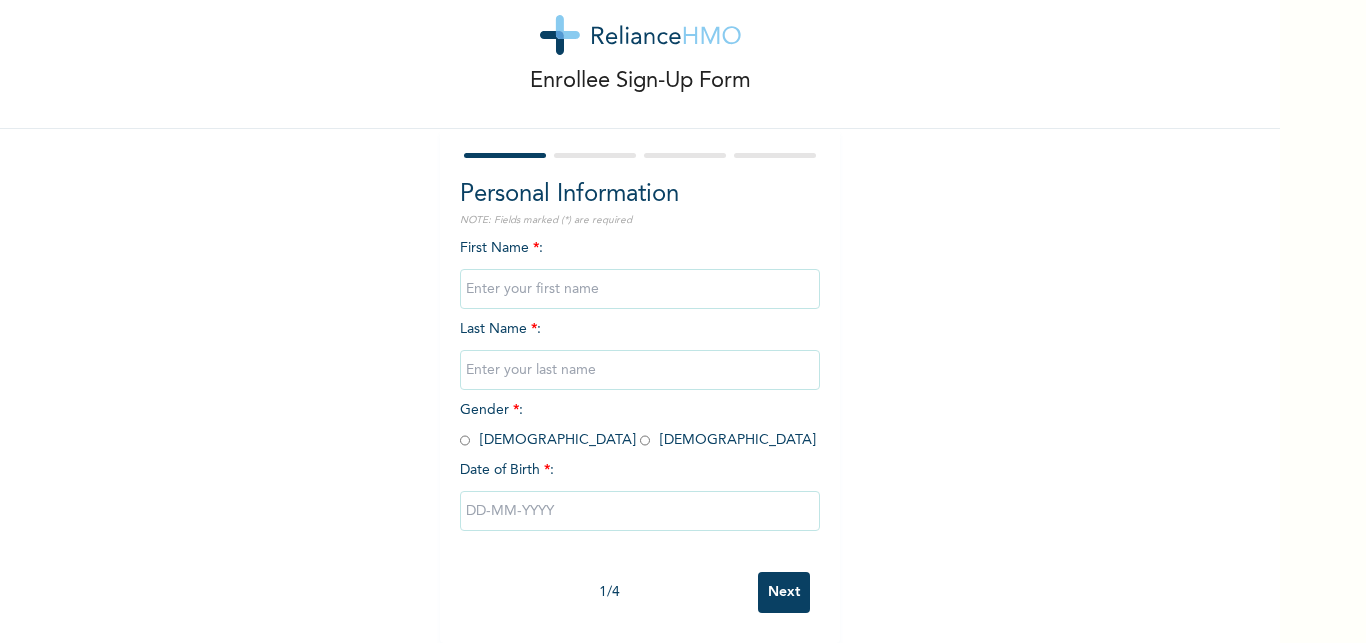 click at bounding box center [640, 289] 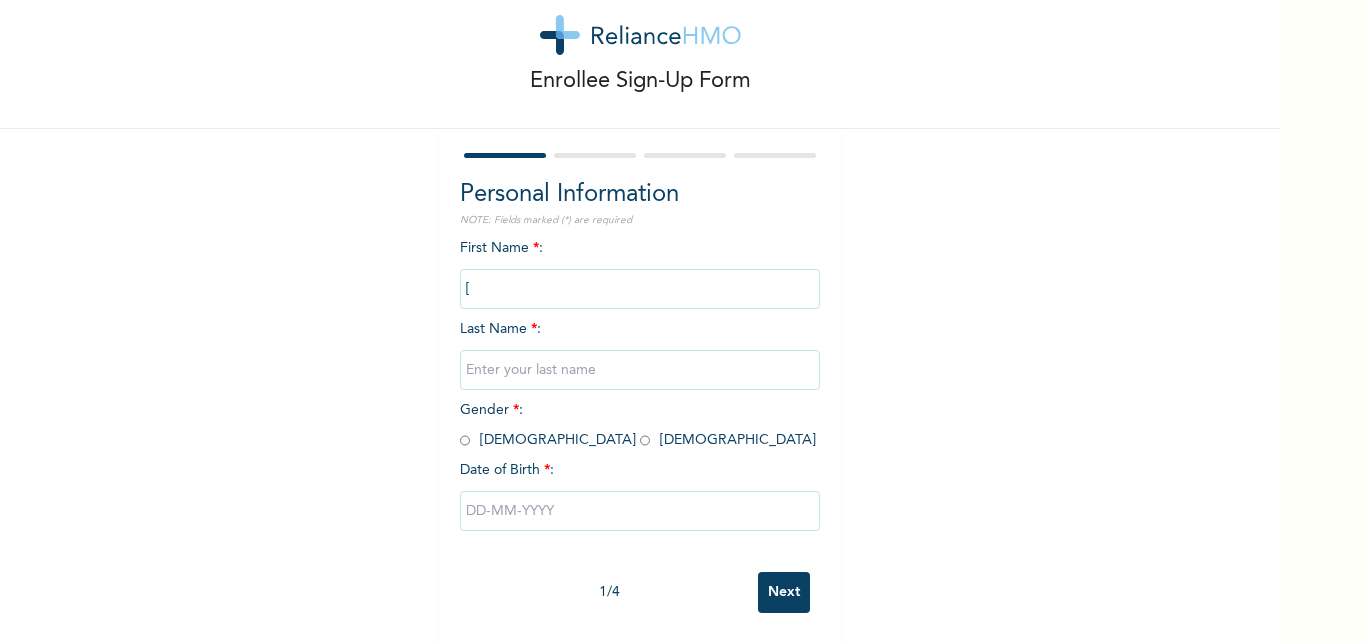 click on "[" at bounding box center [640, 289] 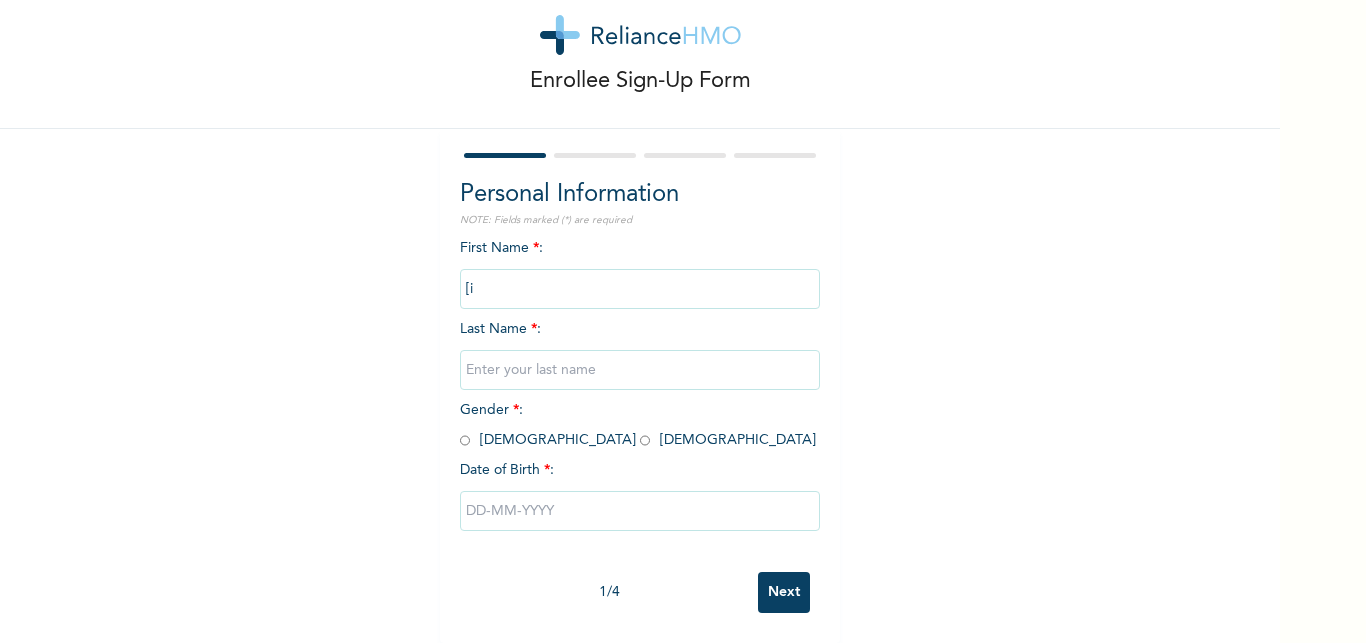 type on "[" 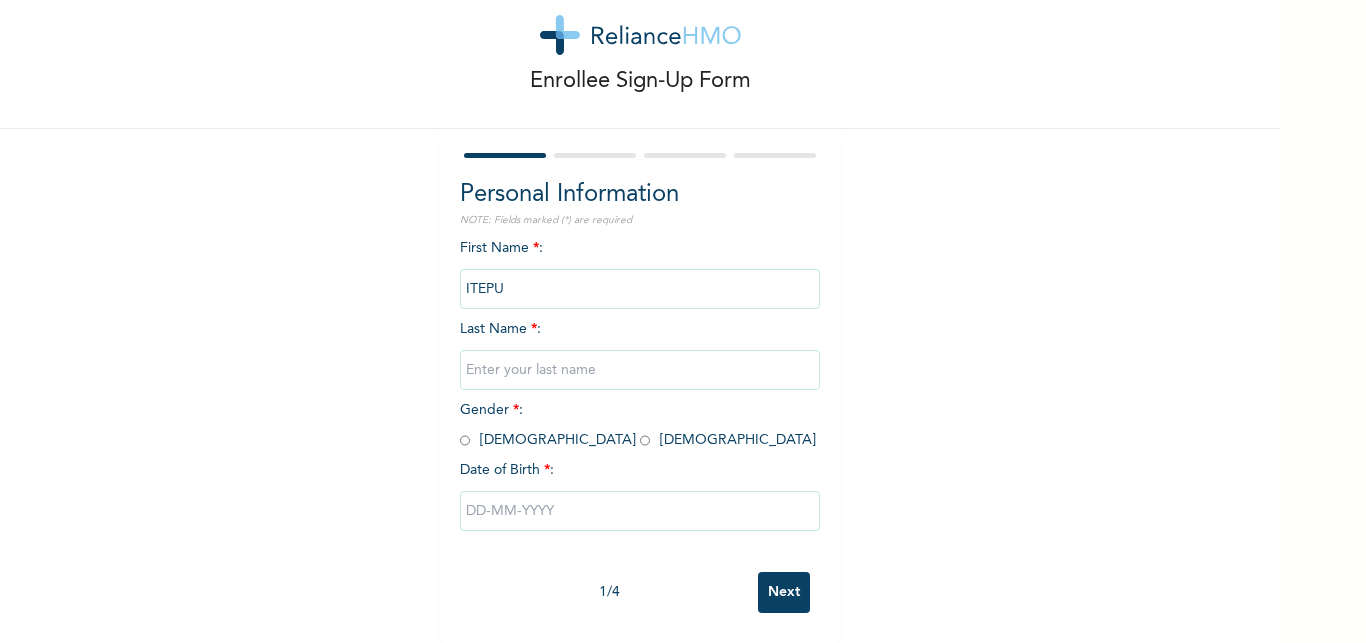 type on "ITEPU" 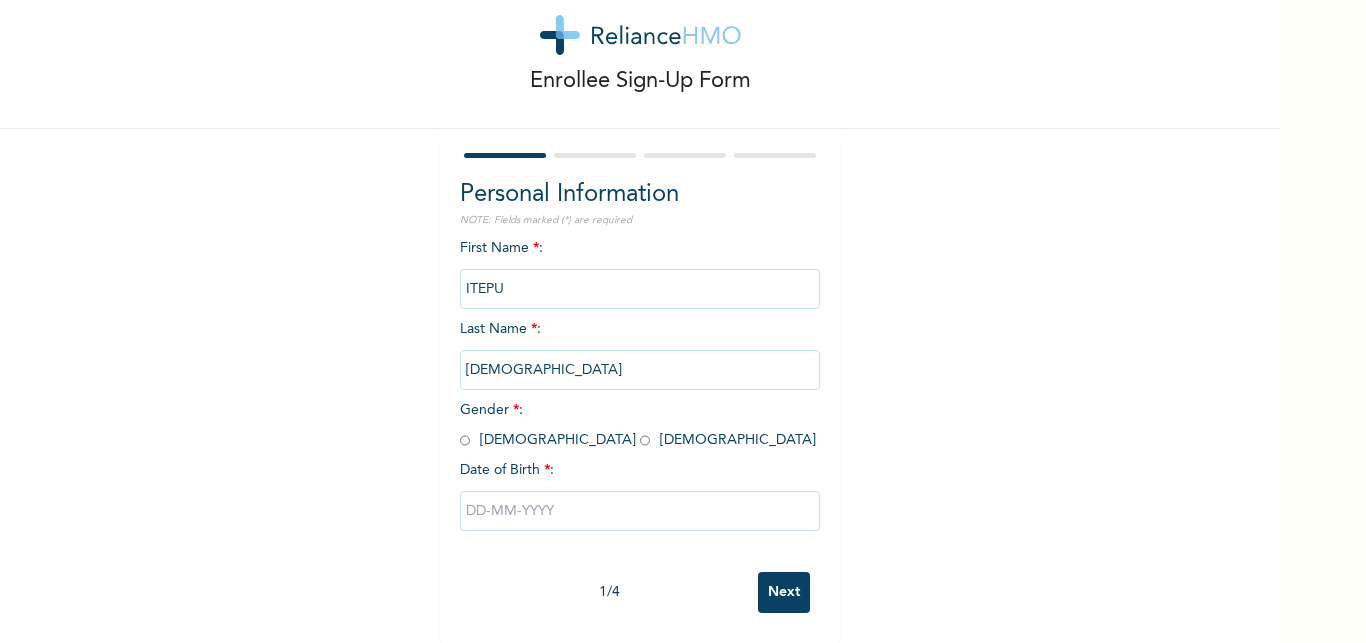 type on "GOD'STIME" 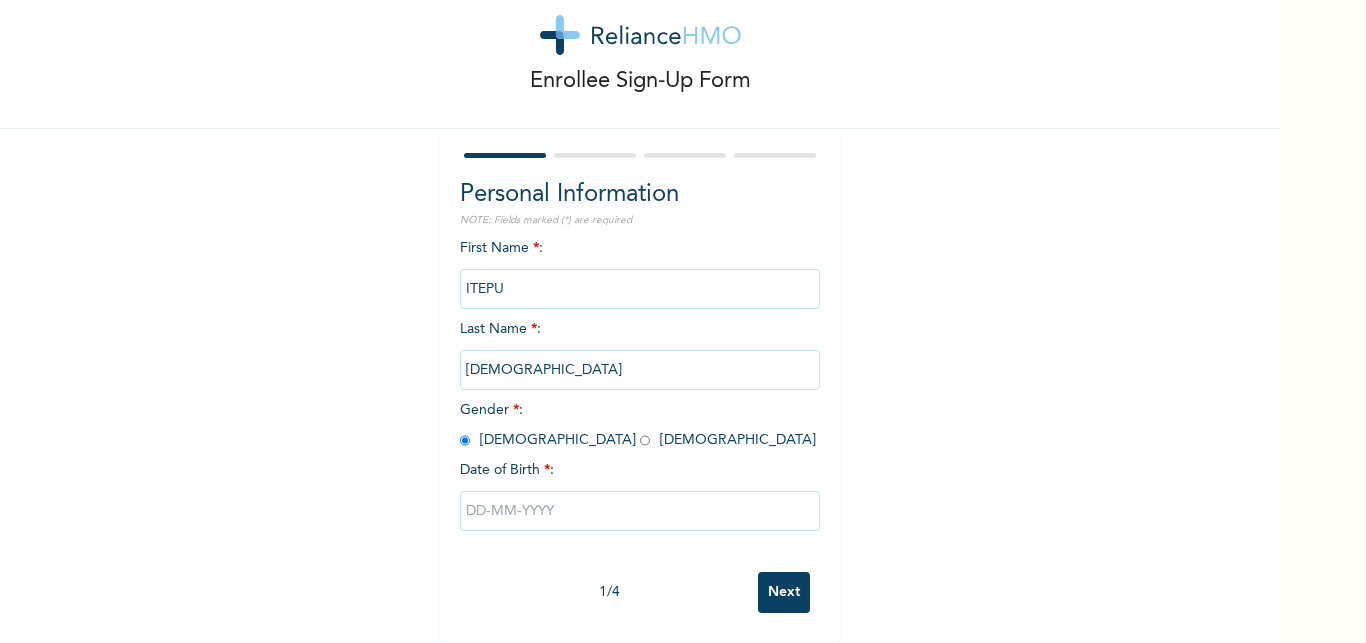 radio on "true" 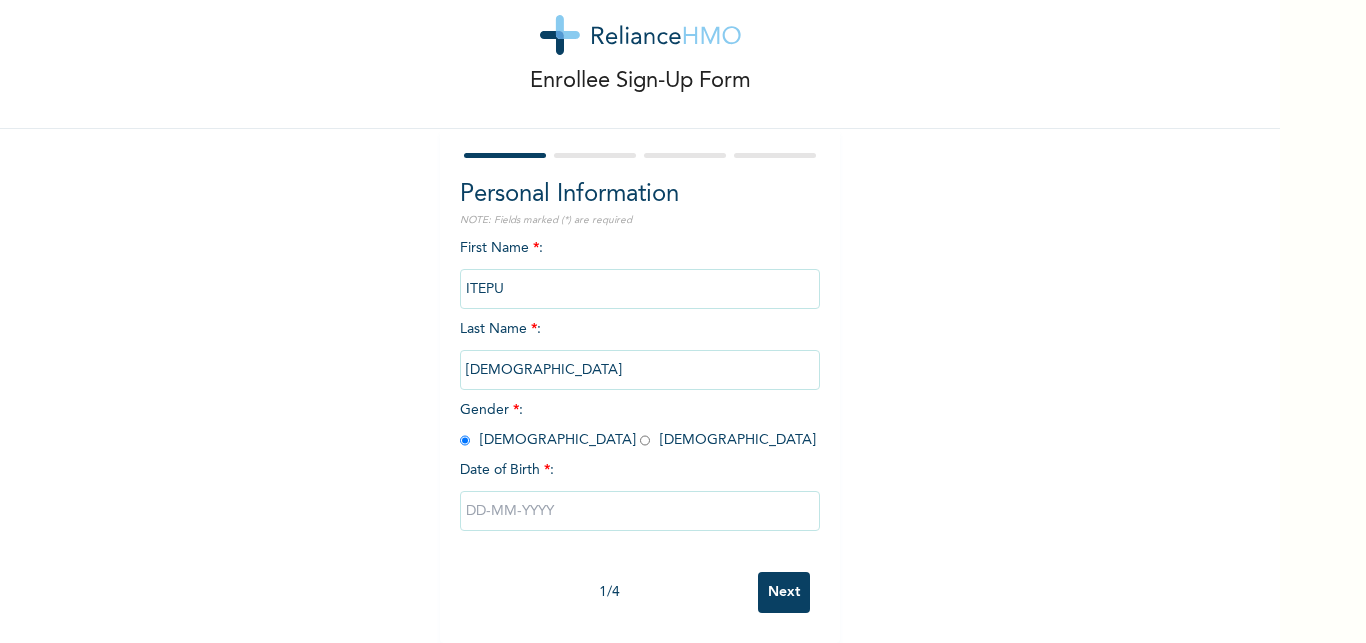 click at bounding box center [640, 511] 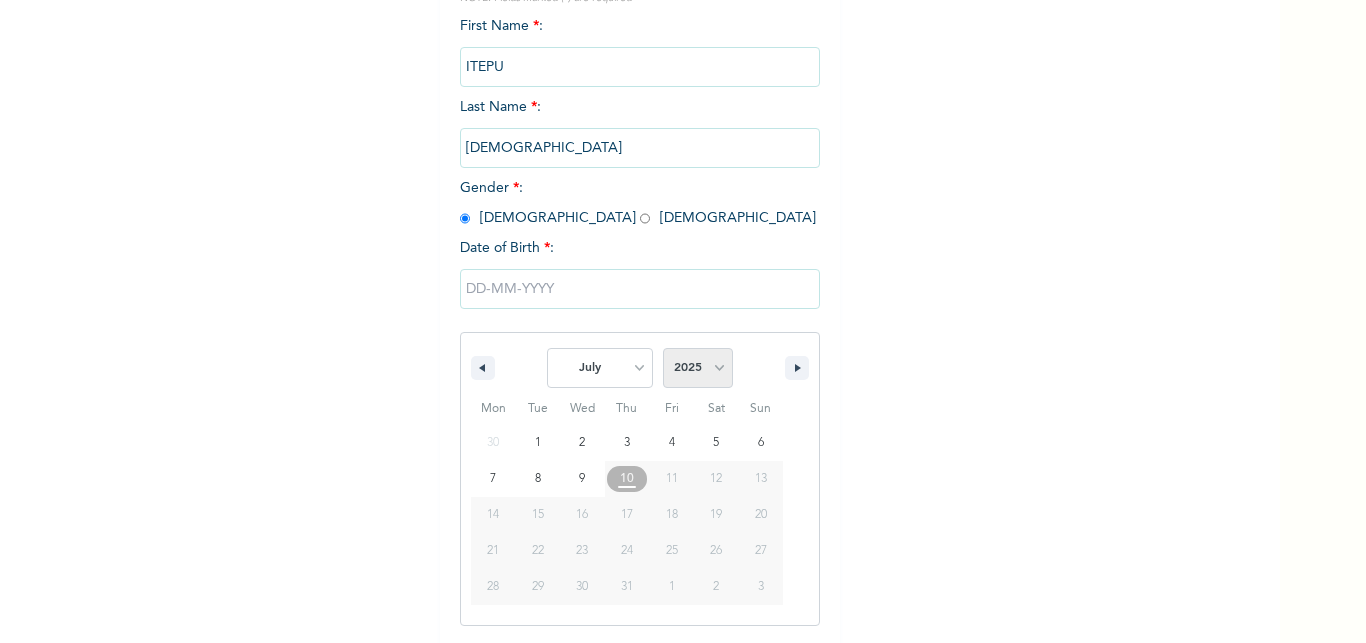scroll, scrollTop: 268, scrollLeft: 0, axis: vertical 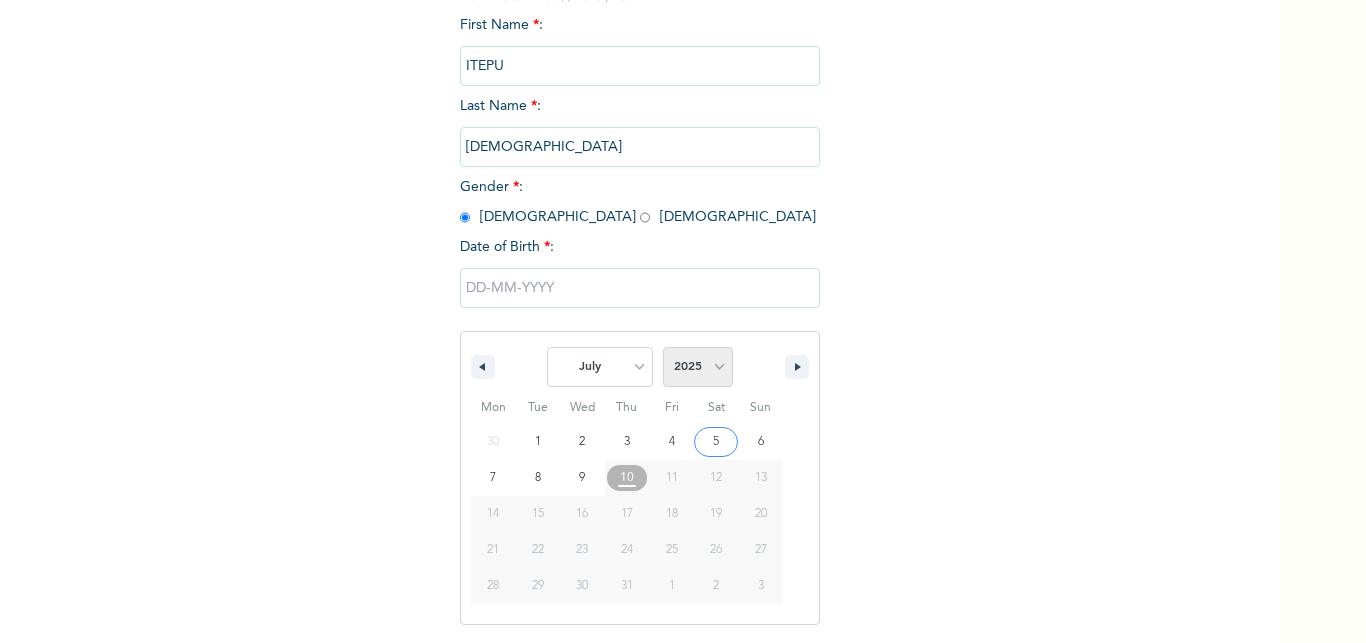 select on "2013" 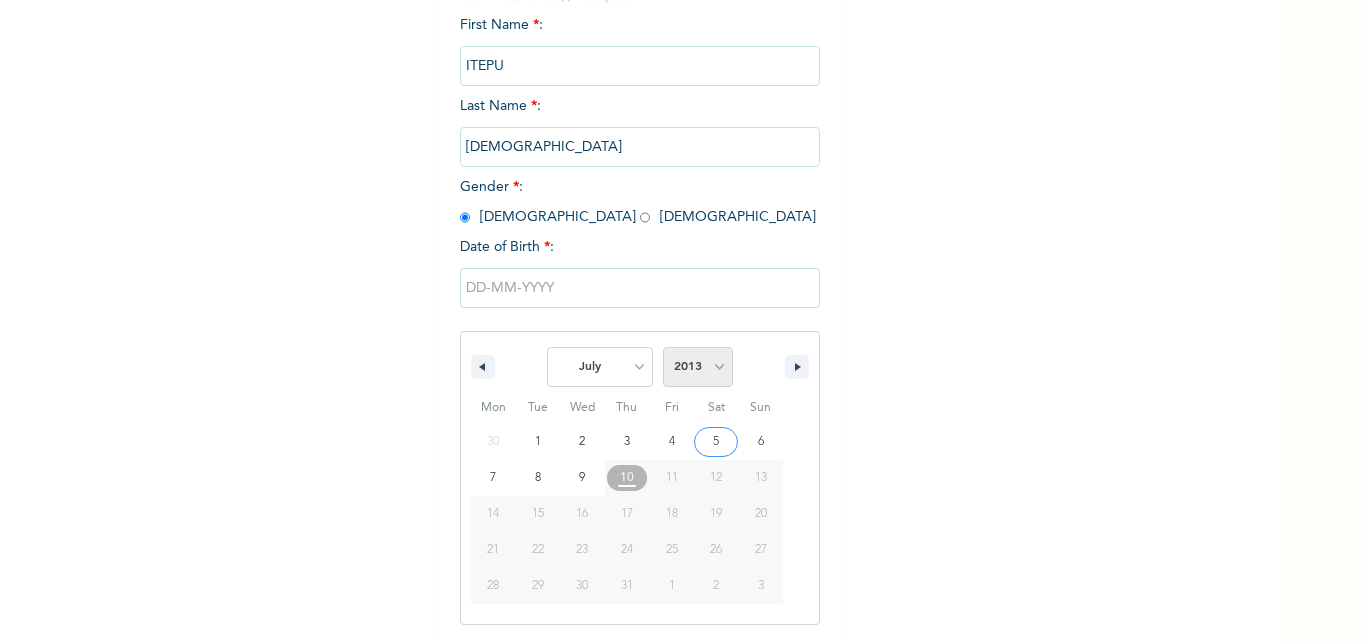 click on "2013" at bounding box center [0, 0] 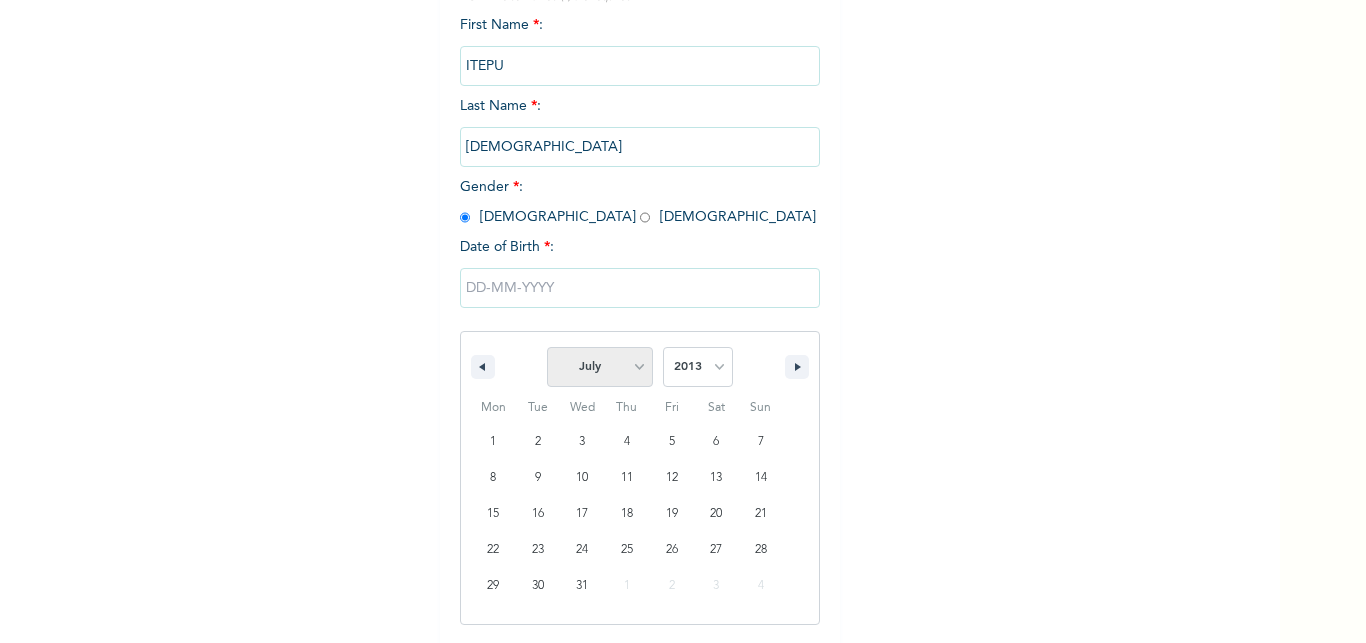 select on "8" 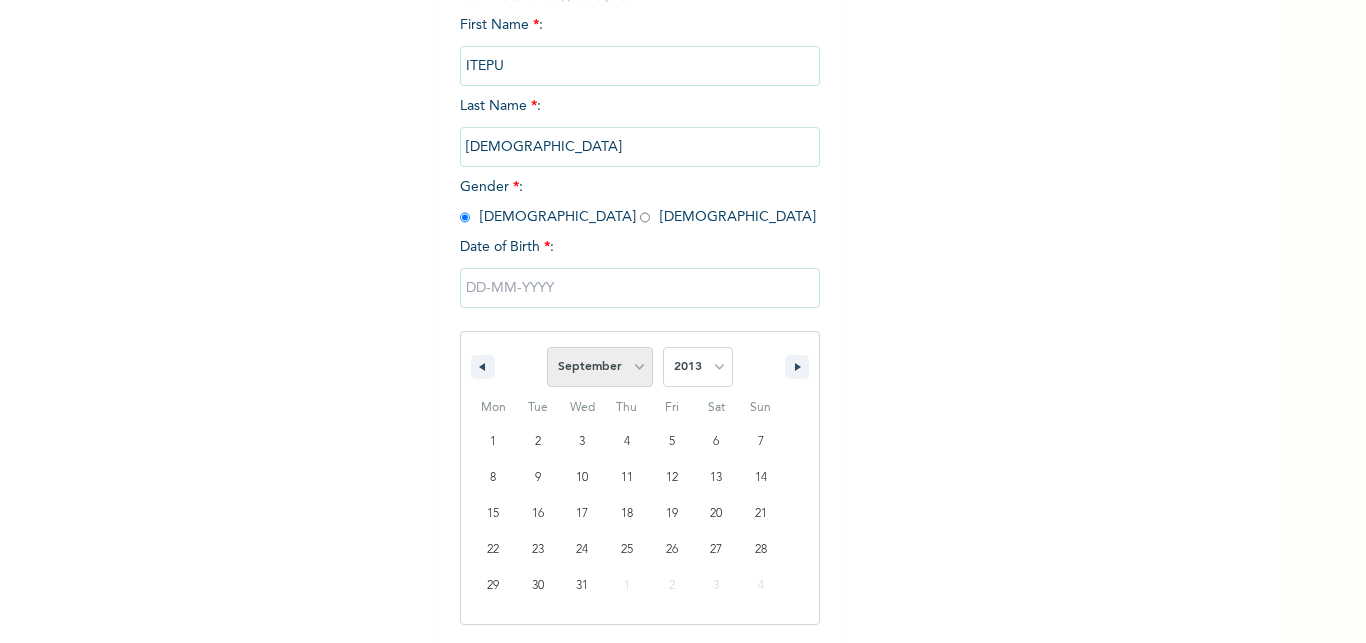 click on "September" at bounding box center [0, 0] 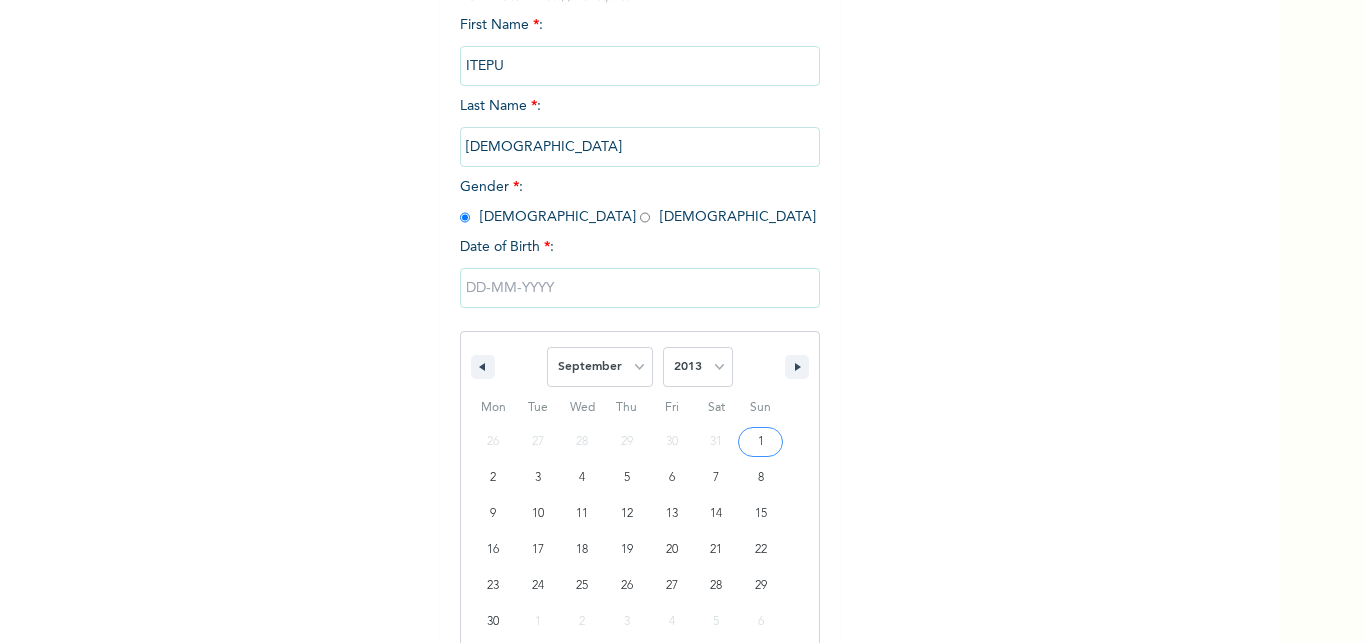 type on "09/01/2013" 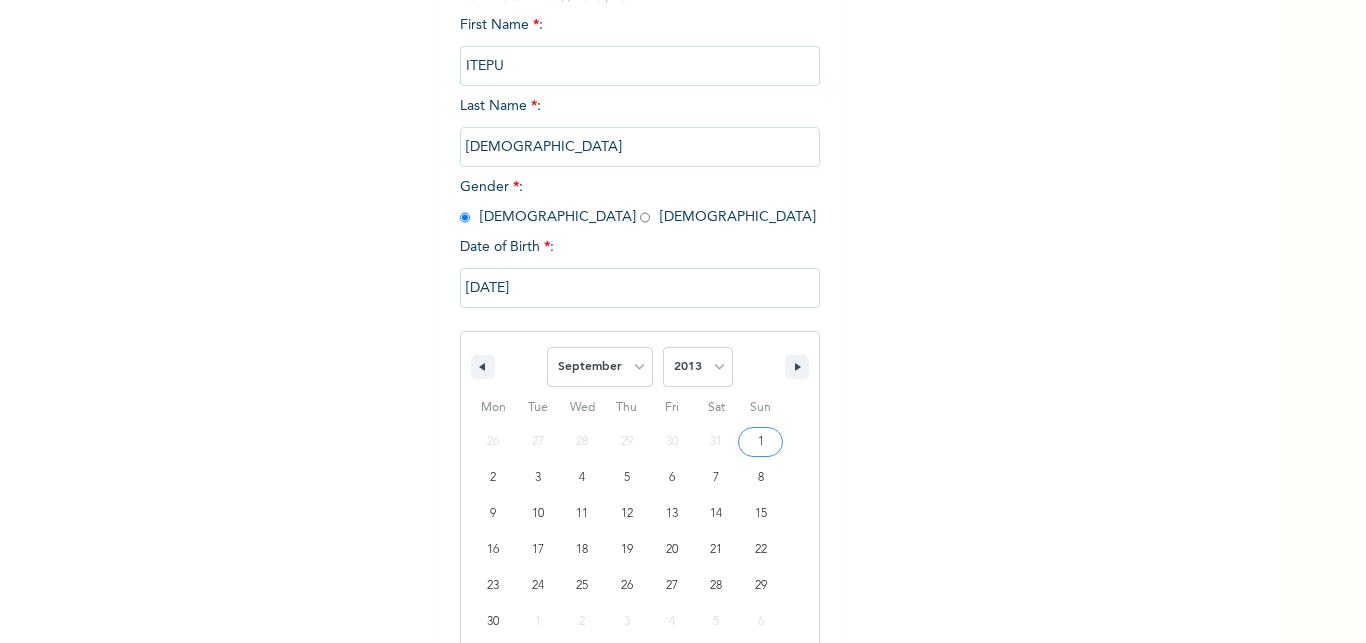 scroll, scrollTop: 62, scrollLeft: 0, axis: vertical 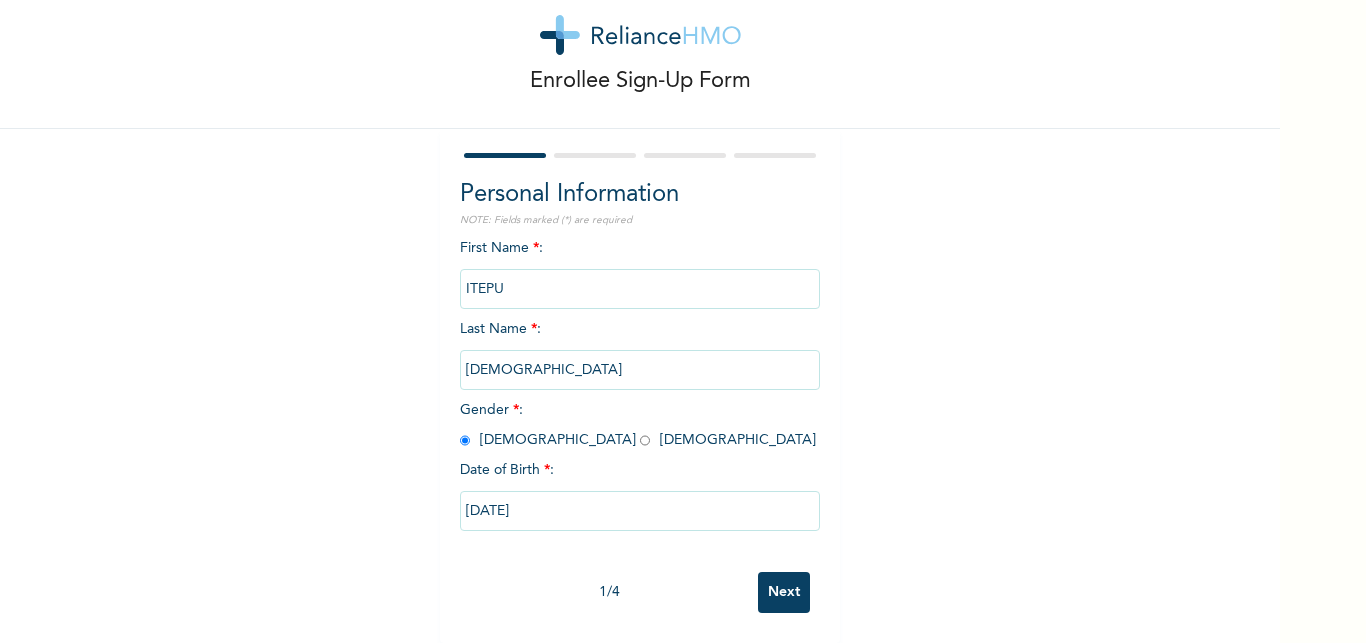 click on "Next" at bounding box center [784, 592] 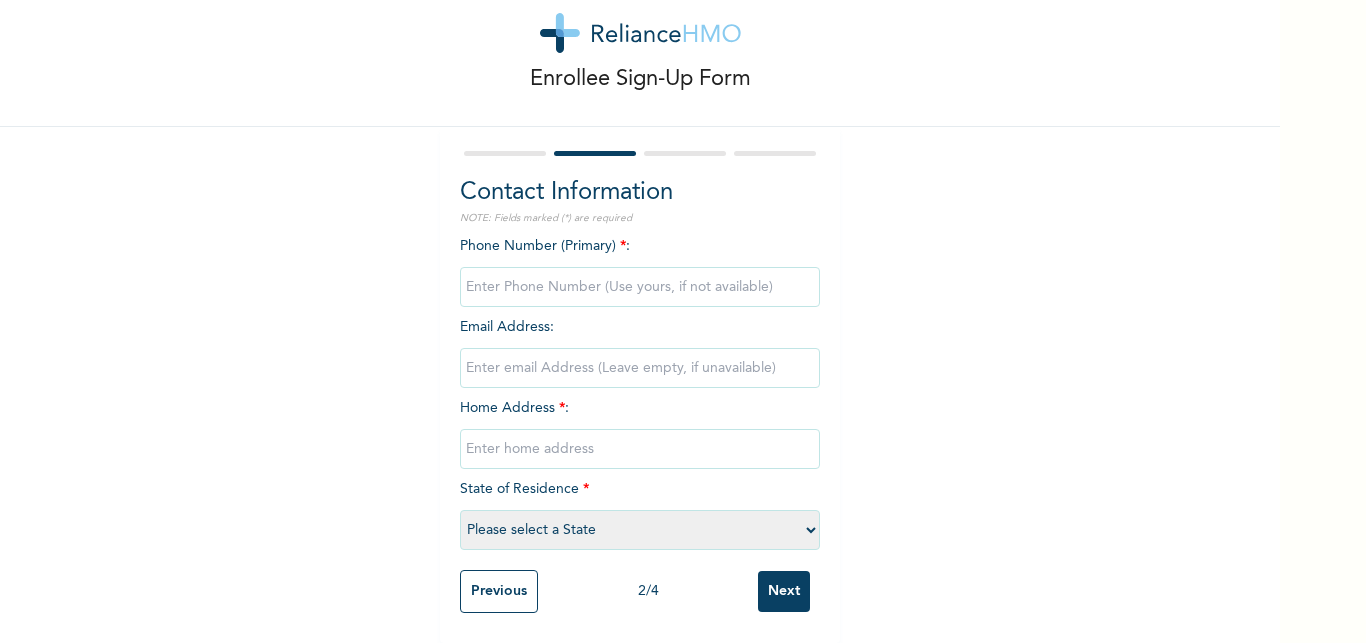 click at bounding box center [640, 287] 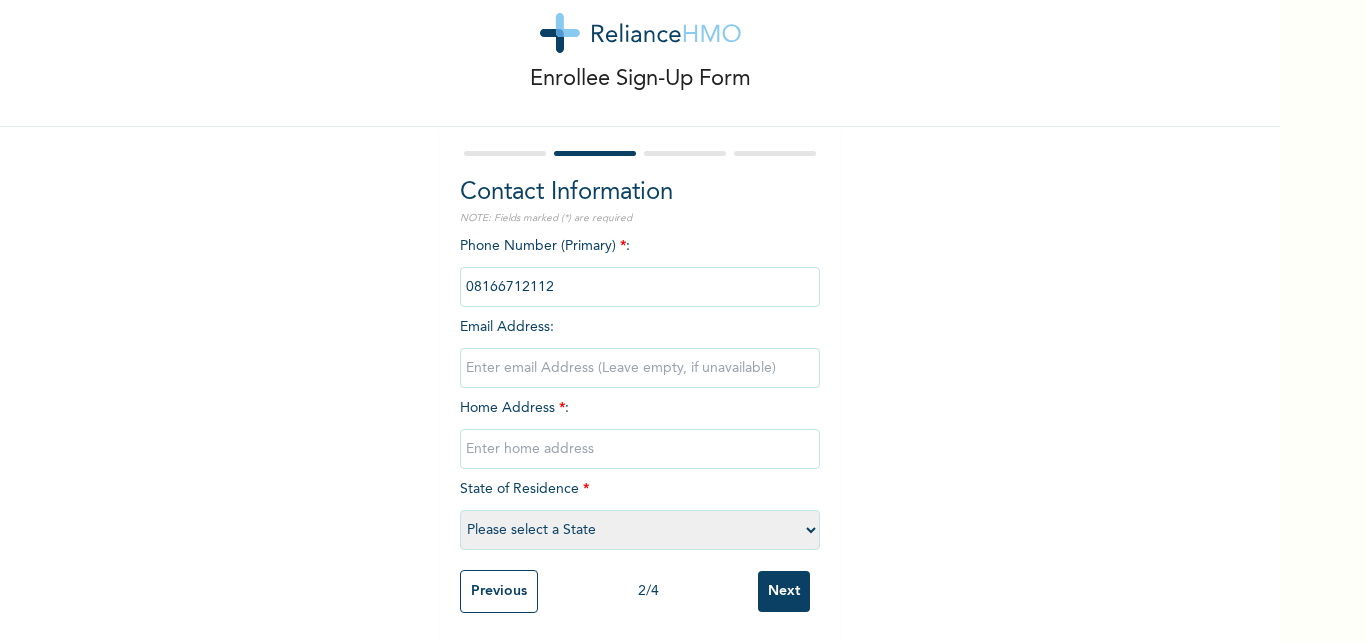 type on "08166712112" 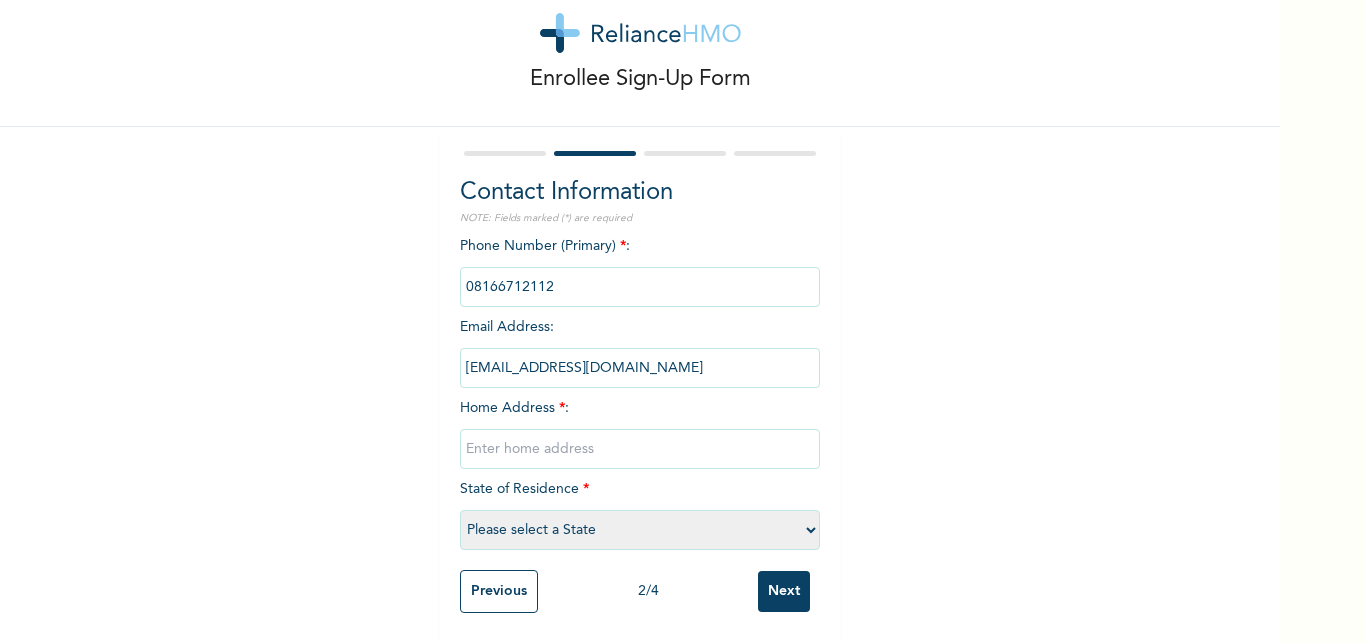 type on "itepujoseph@gmail.com" 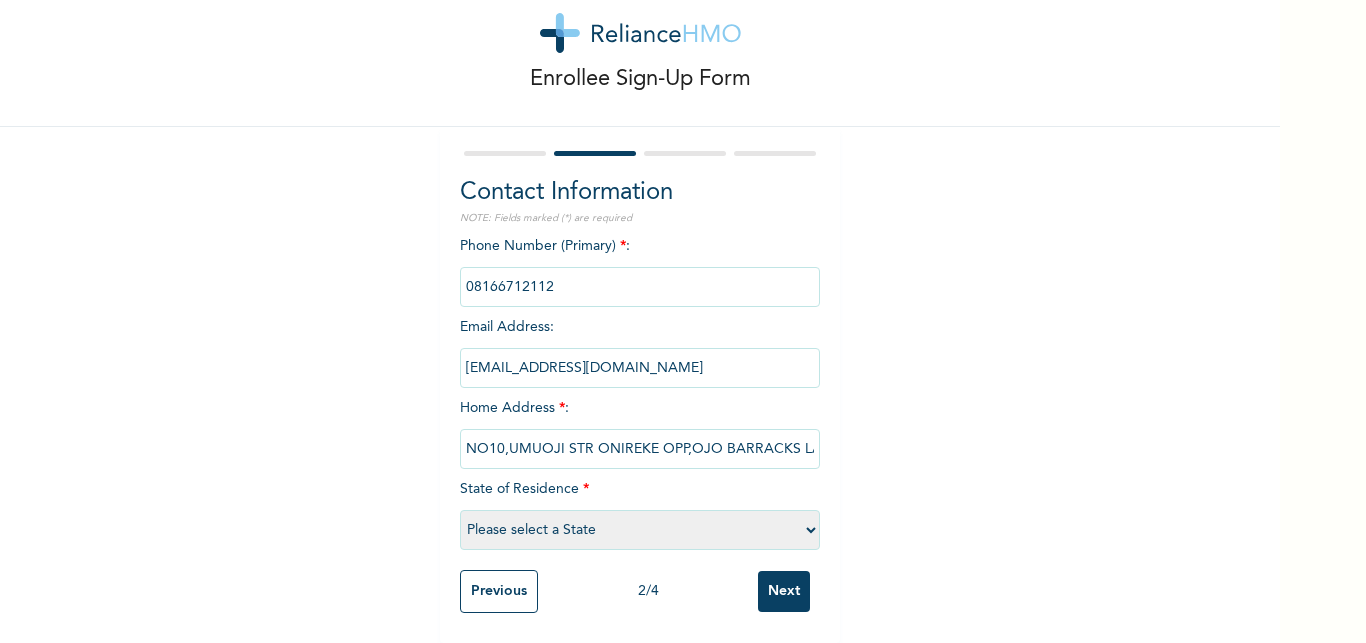 scroll, scrollTop: 0, scrollLeft: 31, axis: horizontal 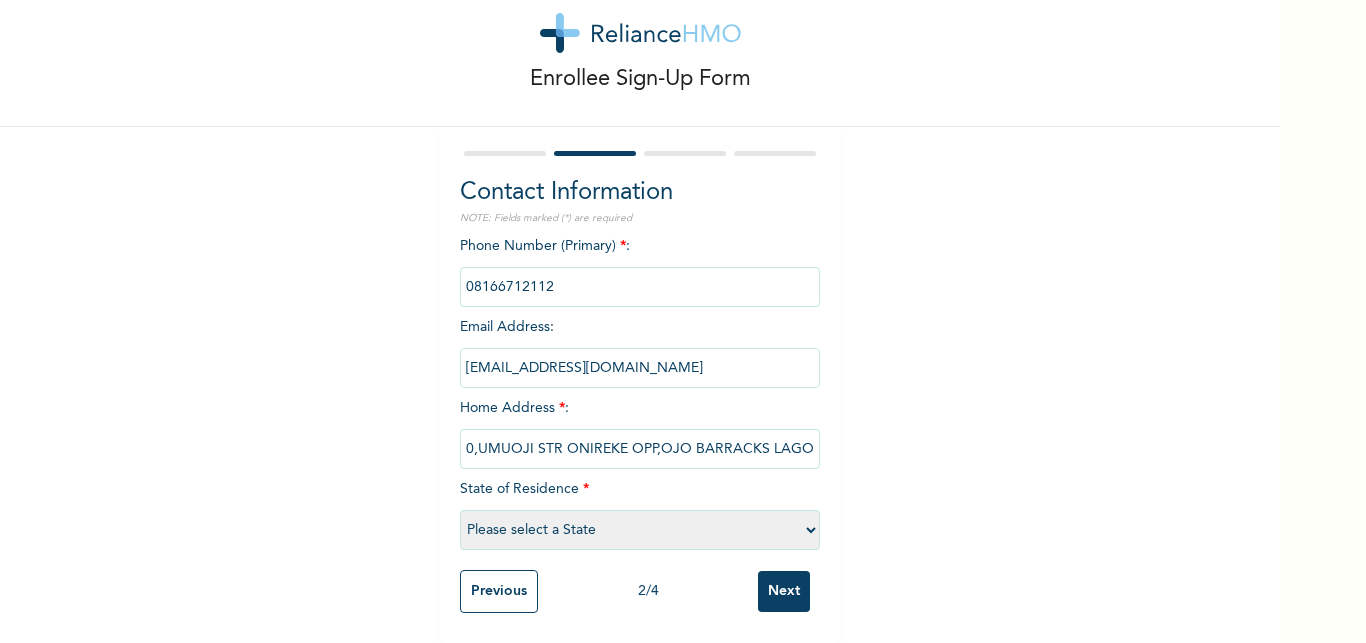 type on "NO10,UMUOJI STR ONIREKE OPP,OJO BARRACKS LAGOS" 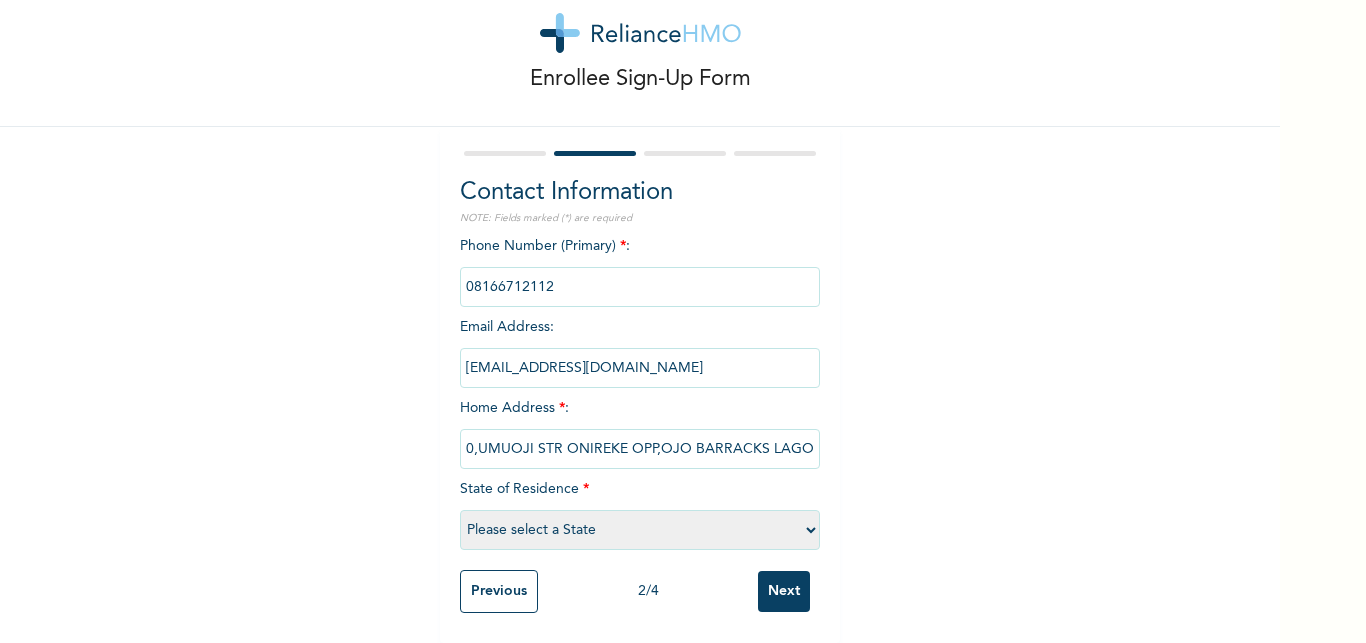 click on "Please select a State Abia Abuja (FCT) Adamawa Akwa Ibom Anambra Bauchi Bayelsa Benue Borno Cross River Delta Ebonyi Edo Ekiti Enugu Gombe Imo Jigawa Kaduna Kano Katsina Kebbi Kogi Kwara Lagos Nasarawa Niger Ogun Ondo Osun Oyo Plateau Rivers Sokoto Taraba Yobe Zamfara" at bounding box center (640, 530) 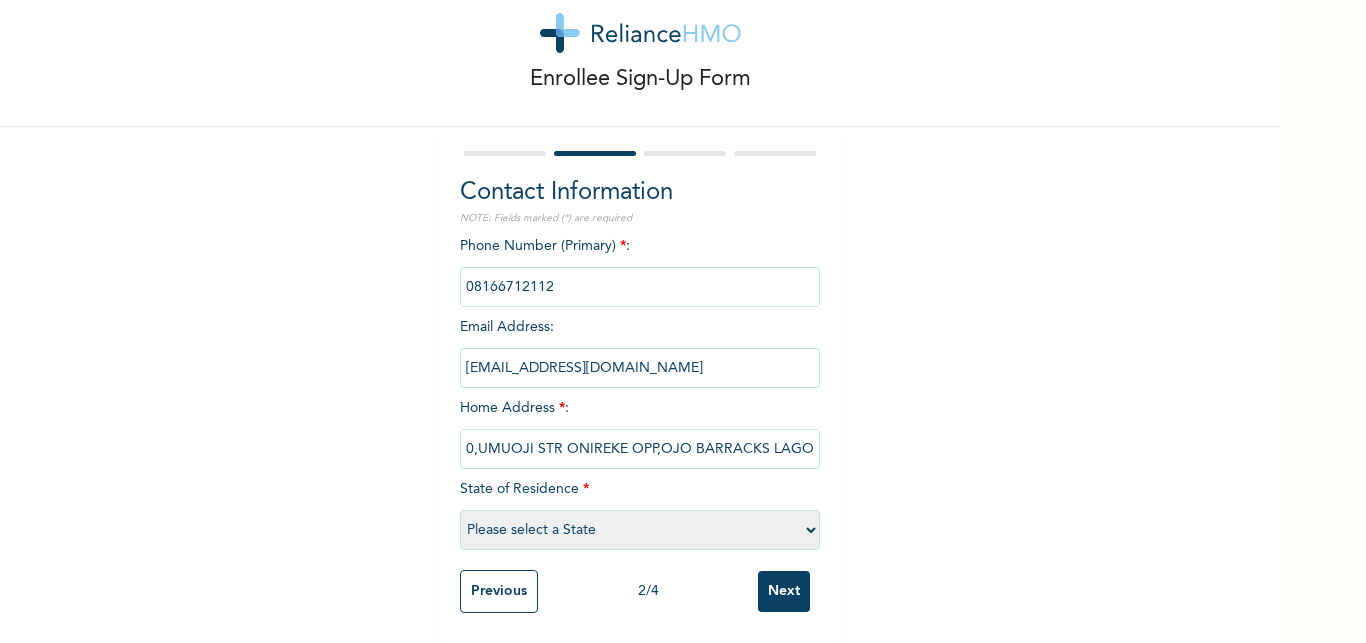 select on "25" 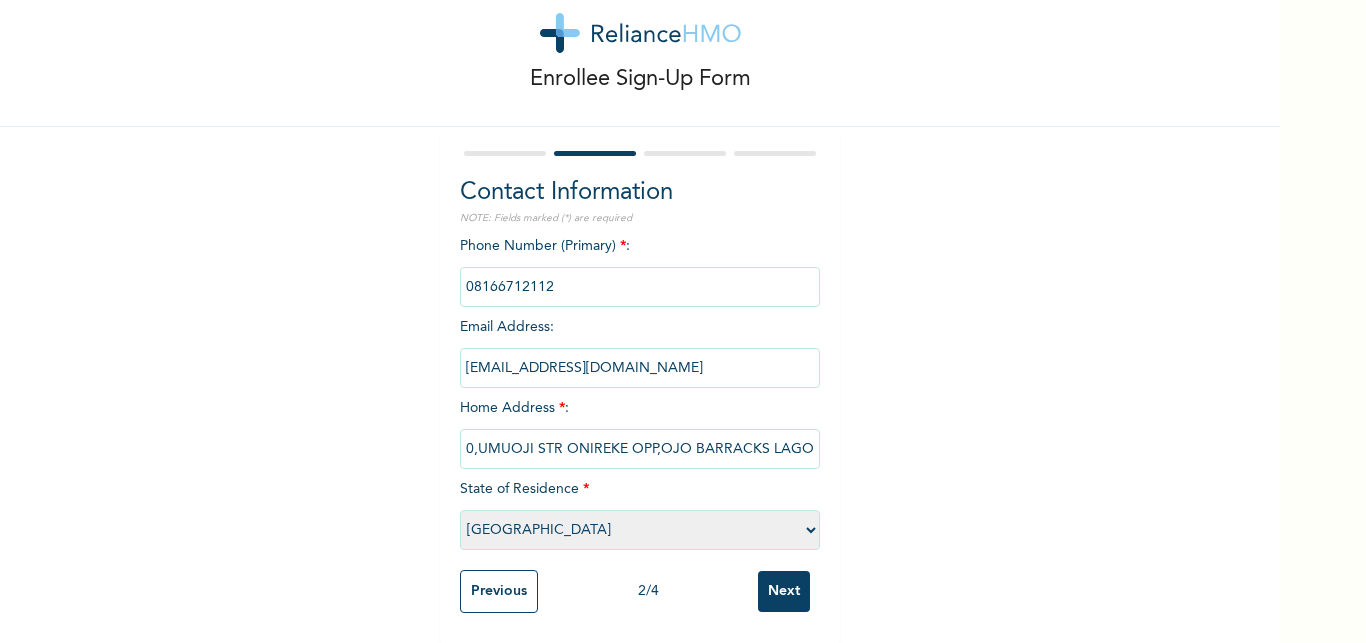 click on "Lagos" at bounding box center [0, 0] 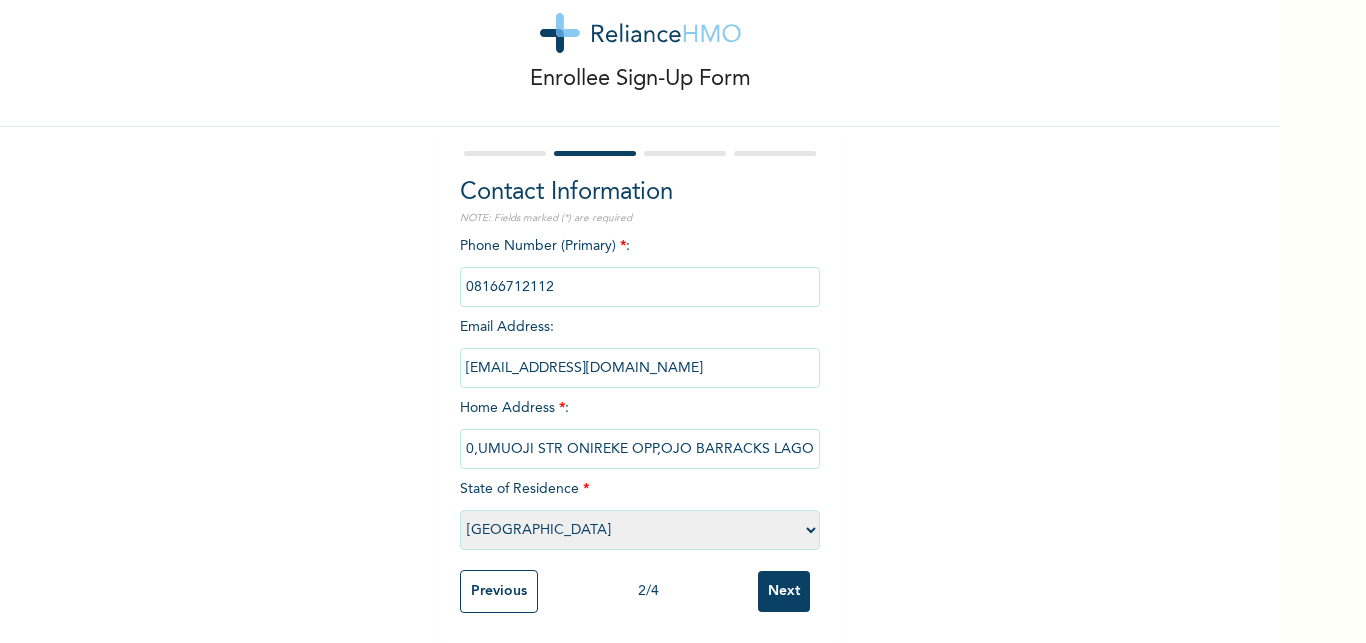 click on "Next" at bounding box center [784, 591] 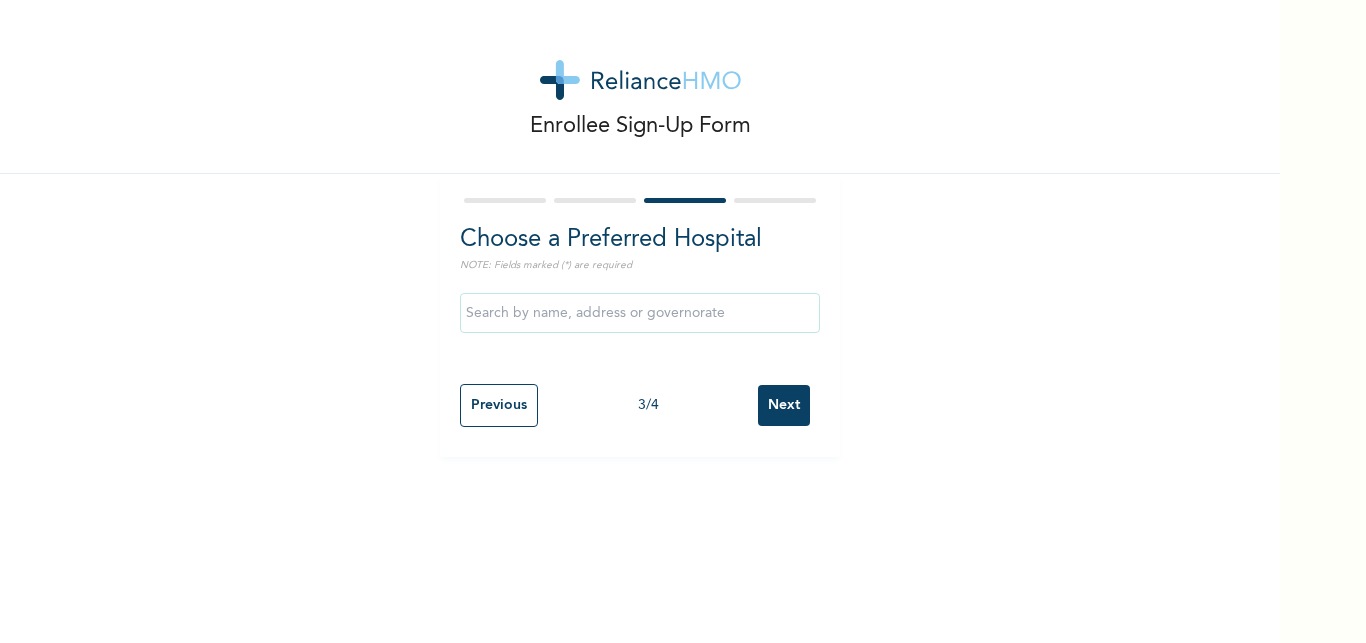 click at bounding box center [640, 313] 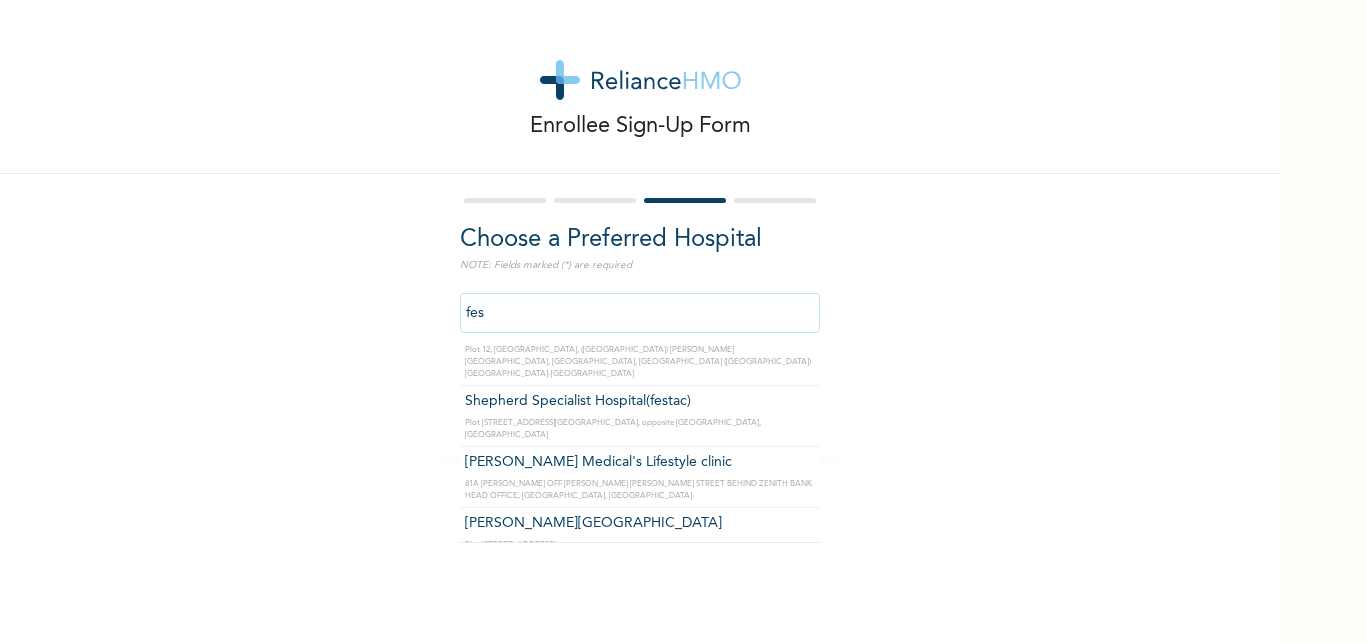 scroll, scrollTop: 102, scrollLeft: 0, axis: vertical 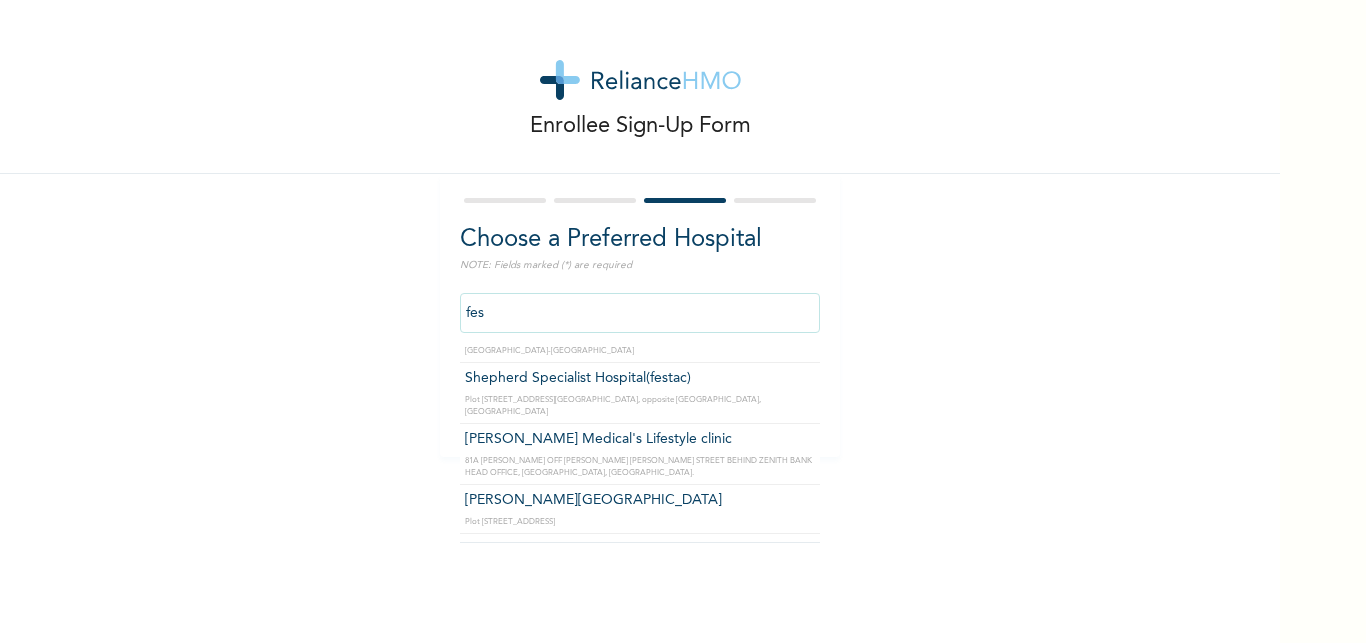 type on "Hovas Place Hospital" 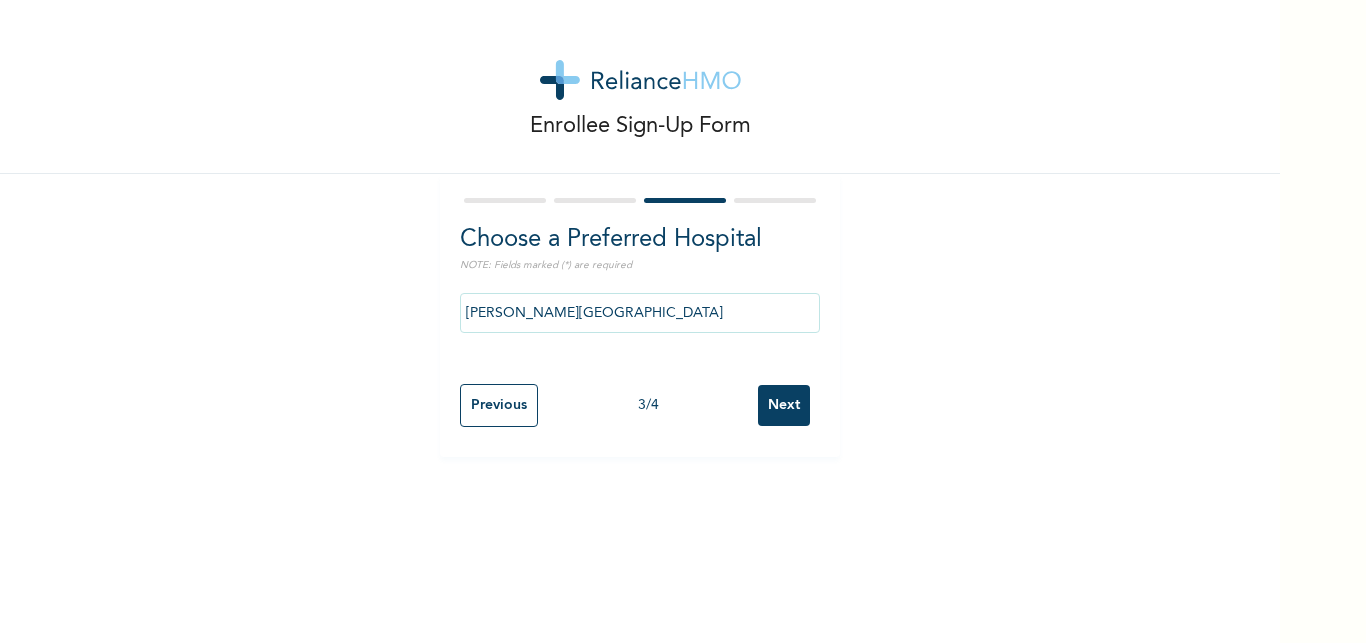 click on "Next" at bounding box center [784, 405] 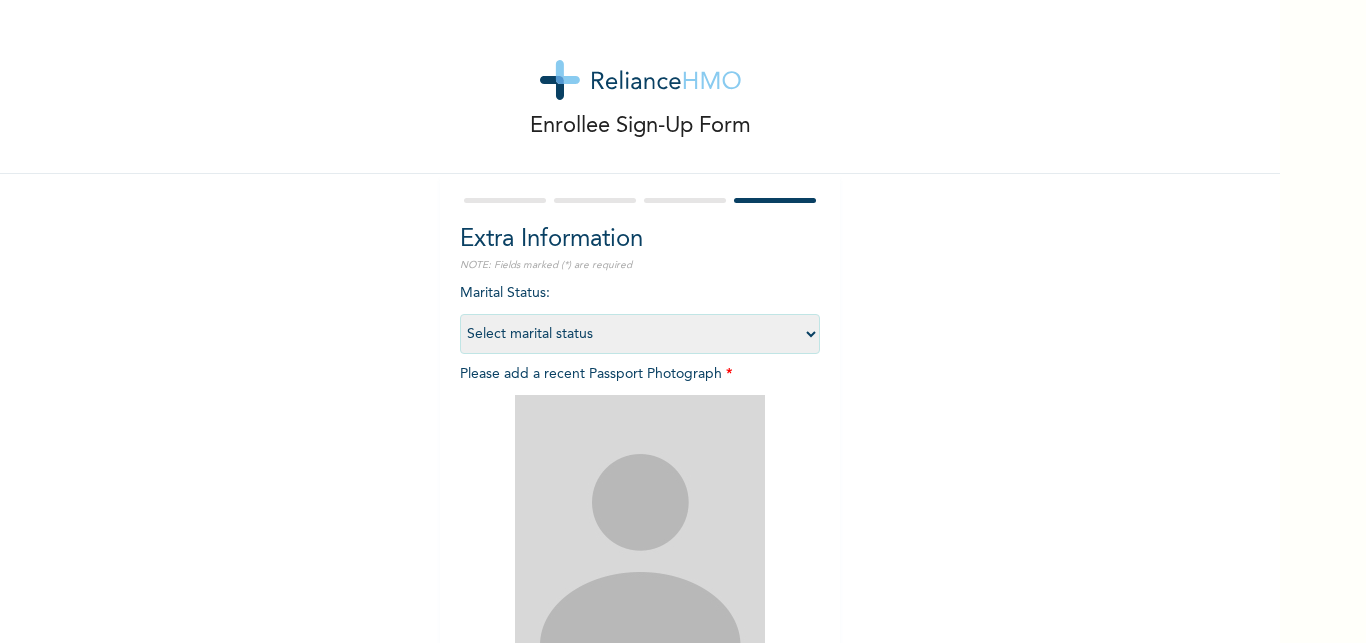 click on "Select marital status Single Married Divorced Widow/Widower" at bounding box center [640, 334] 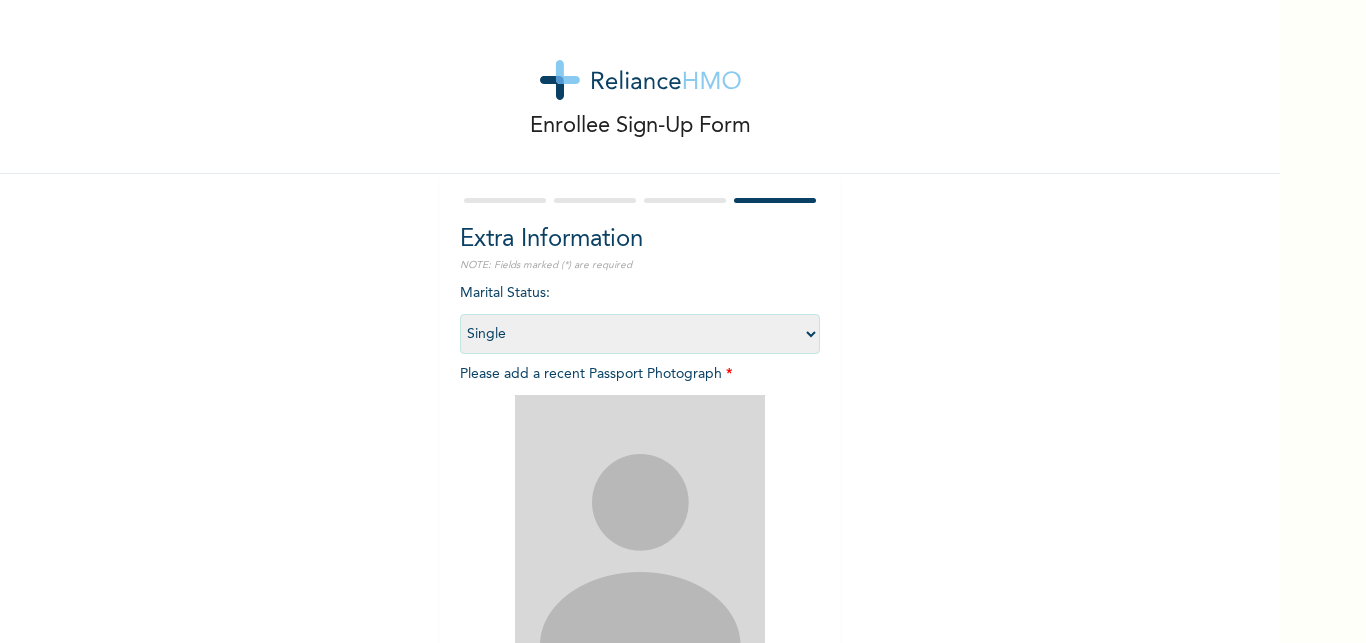 click on "Single" at bounding box center (0, 0) 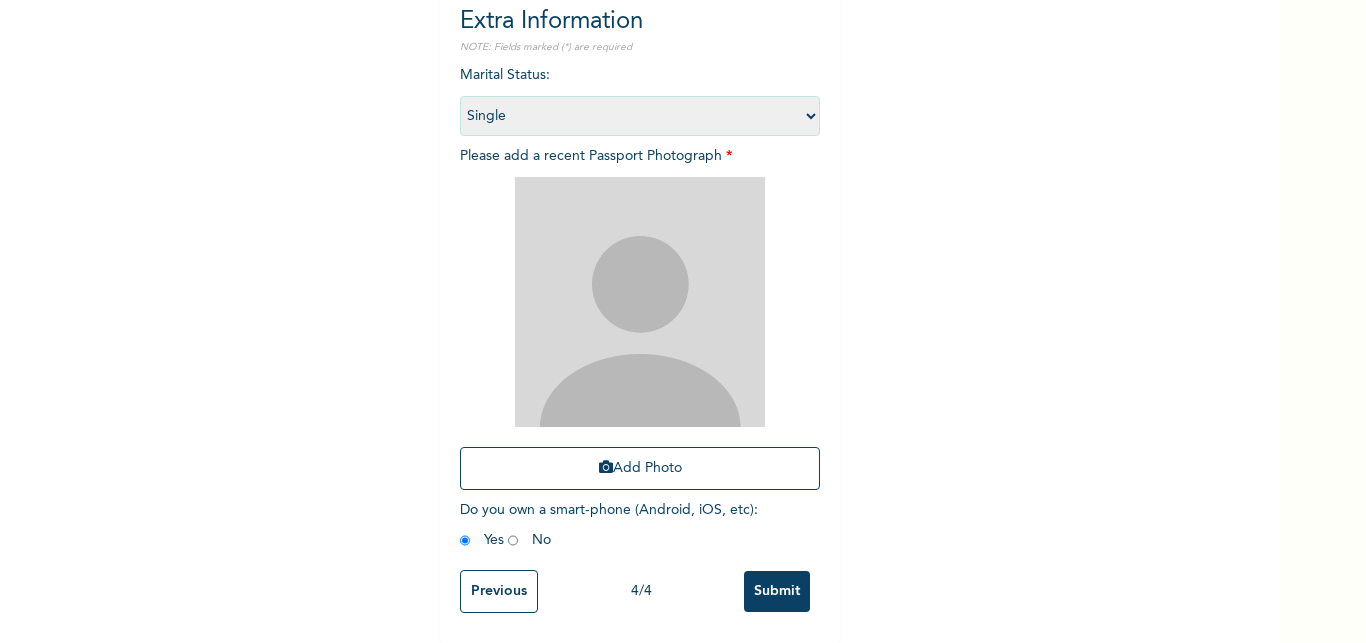 scroll, scrollTop: 235, scrollLeft: 0, axis: vertical 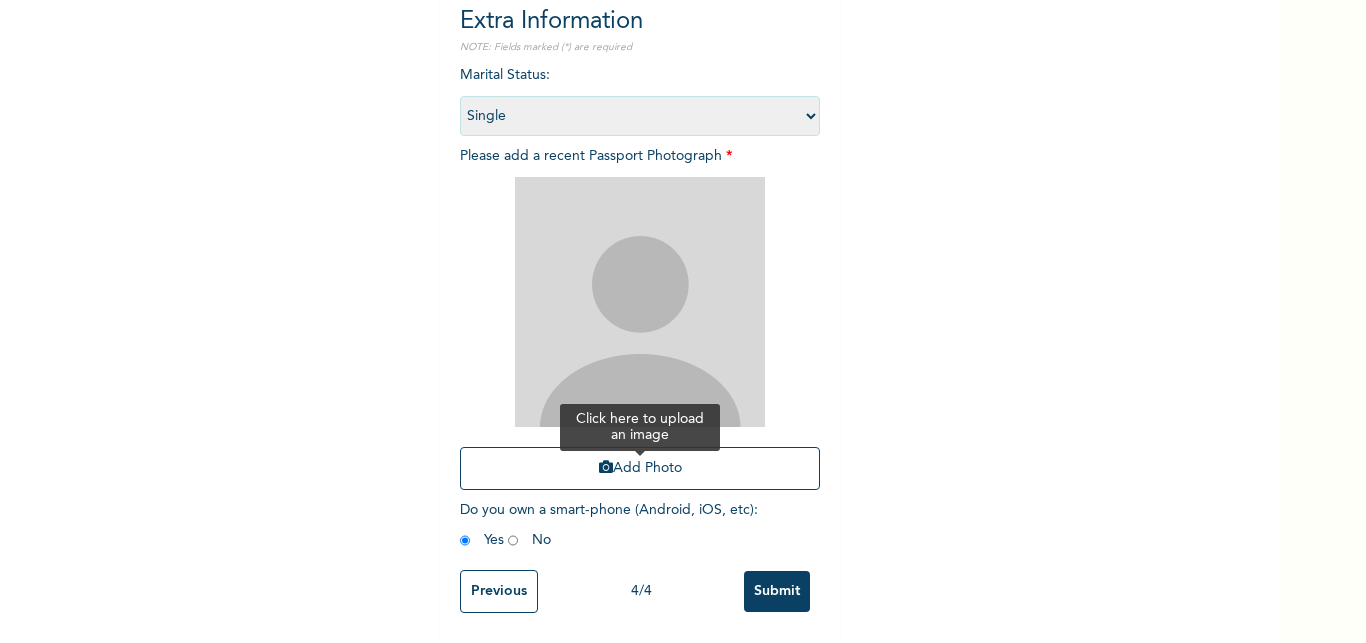 click on "Add Photo" at bounding box center (640, 468) 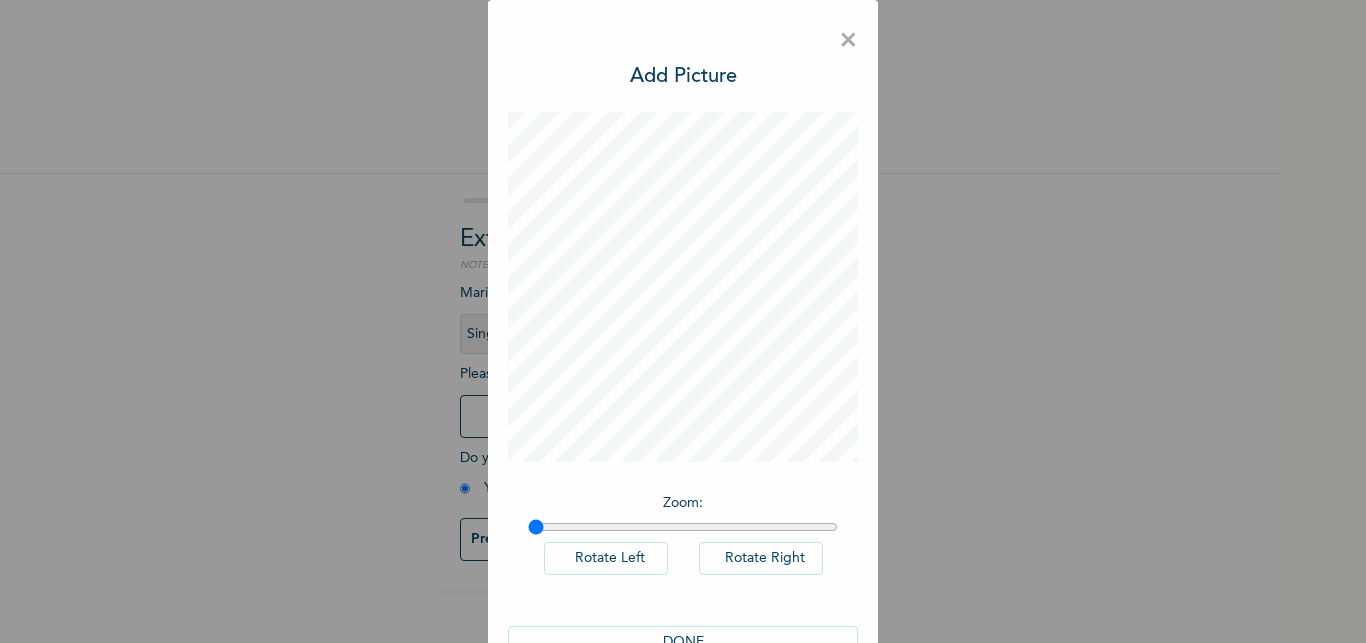 scroll, scrollTop: 0, scrollLeft: 0, axis: both 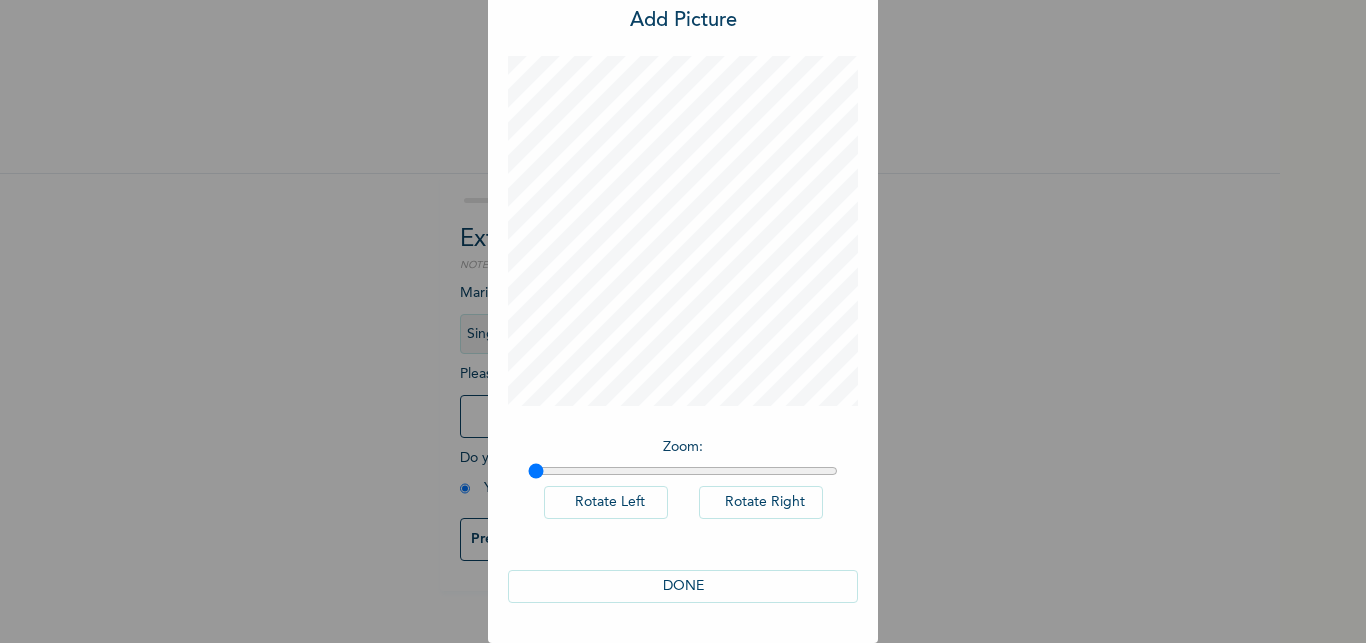 click on "Zoom :" at bounding box center (683, 447) 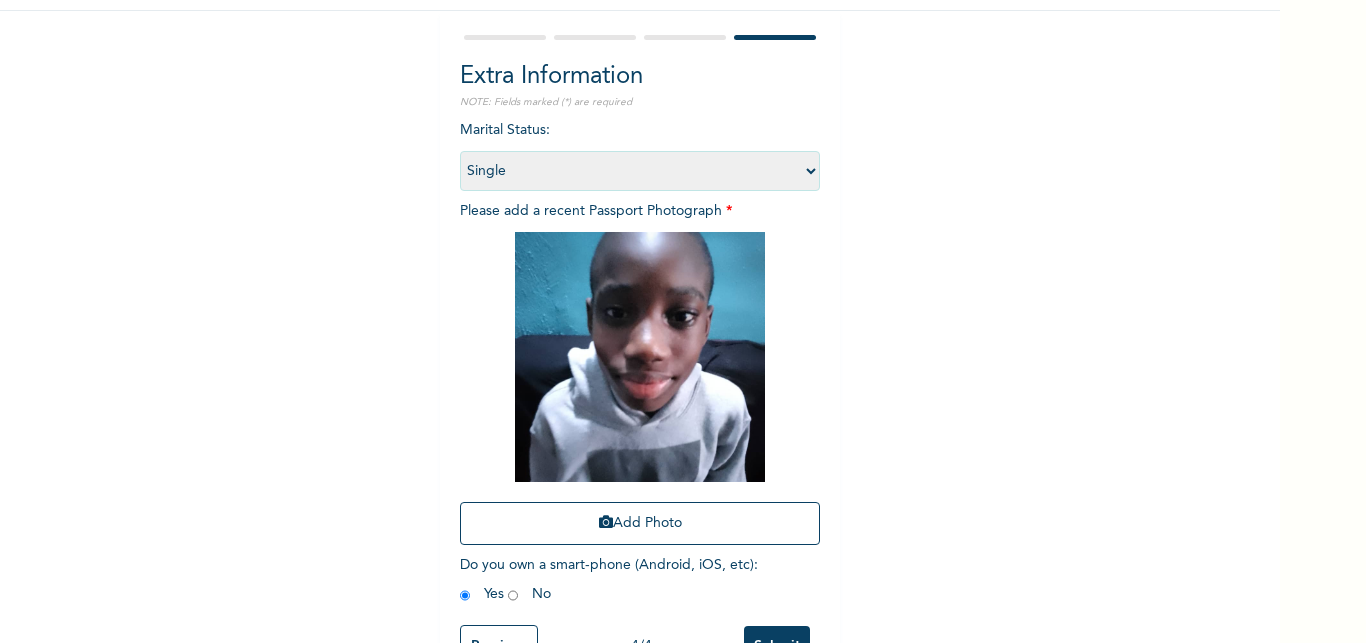 scroll, scrollTop: 235, scrollLeft: 0, axis: vertical 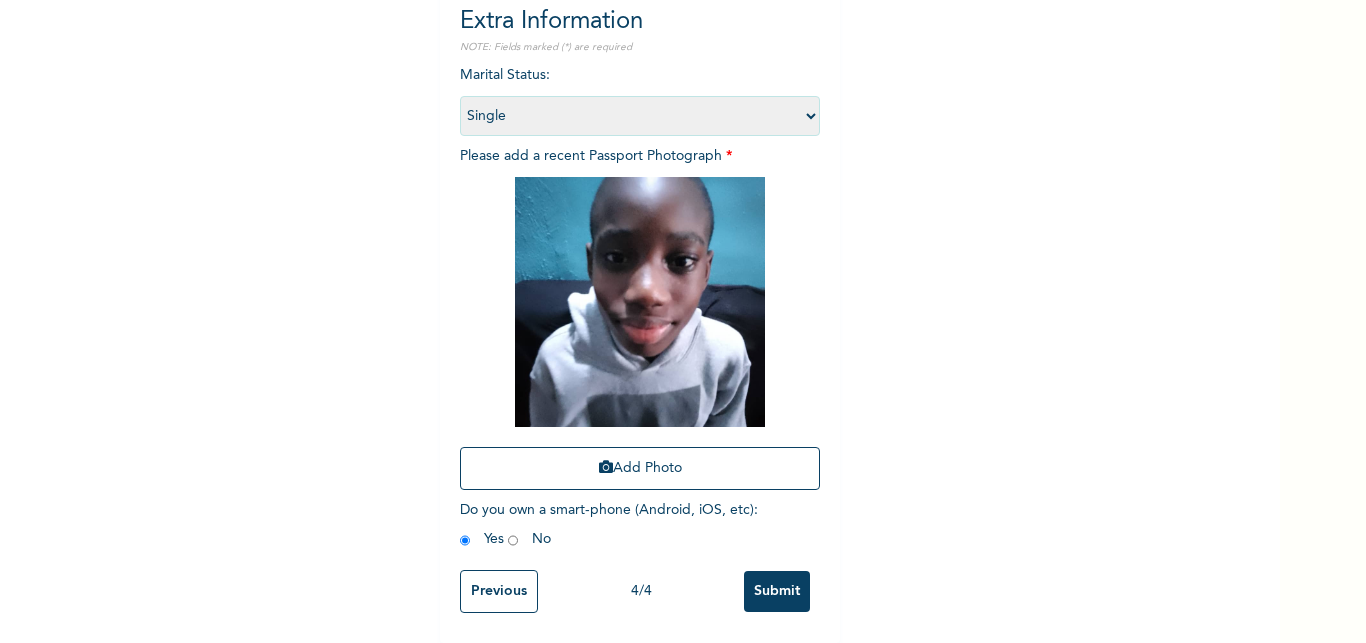 click on "Submit" at bounding box center (777, 591) 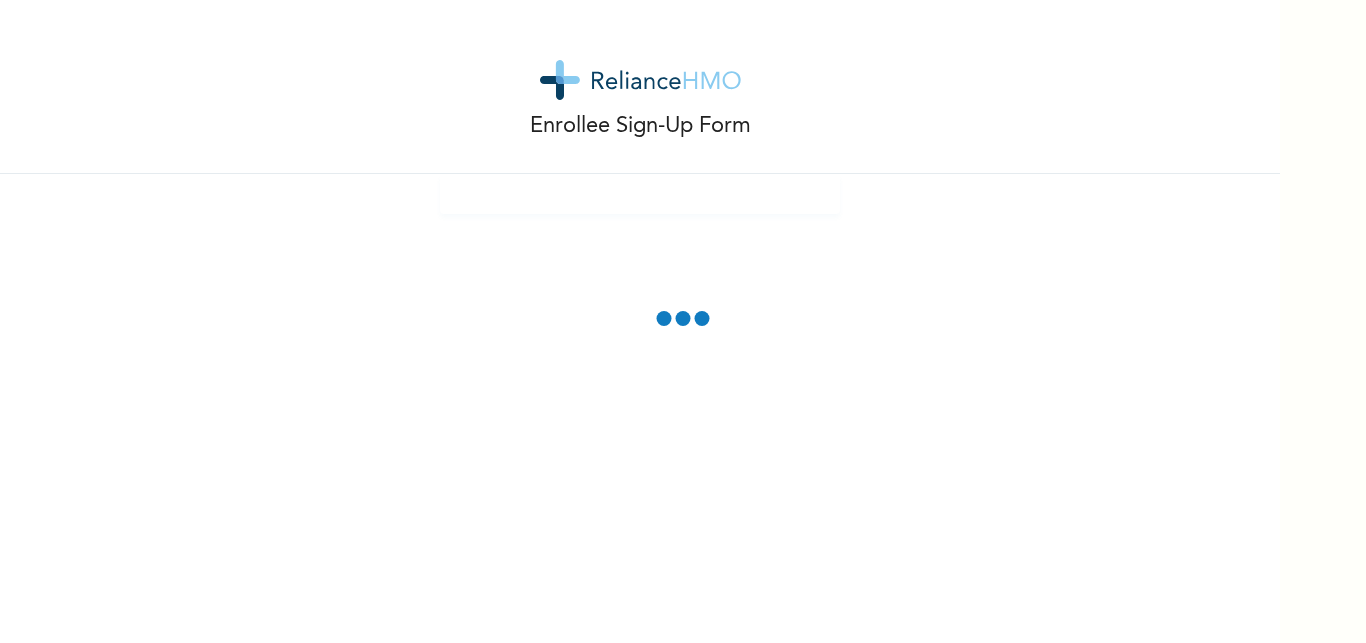 scroll, scrollTop: 0, scrollLeft: 0, axis: both 